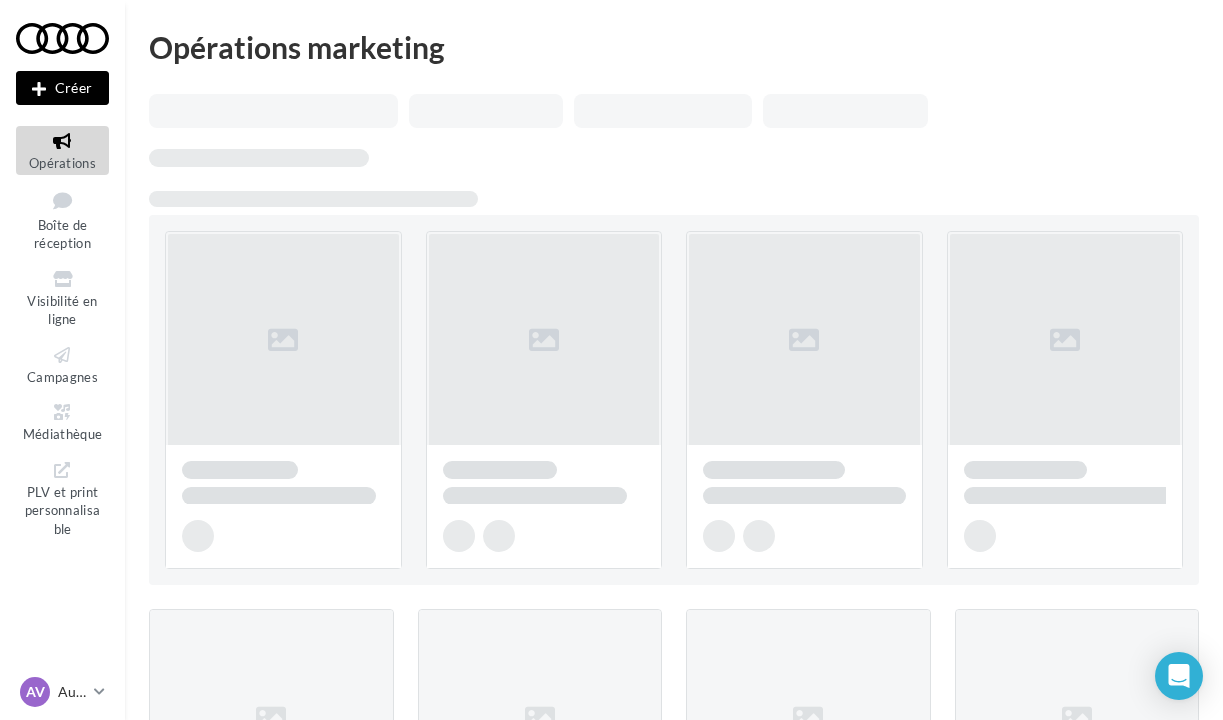 scroll, scrollTop: 0, scrollLeft: 0, axis: both 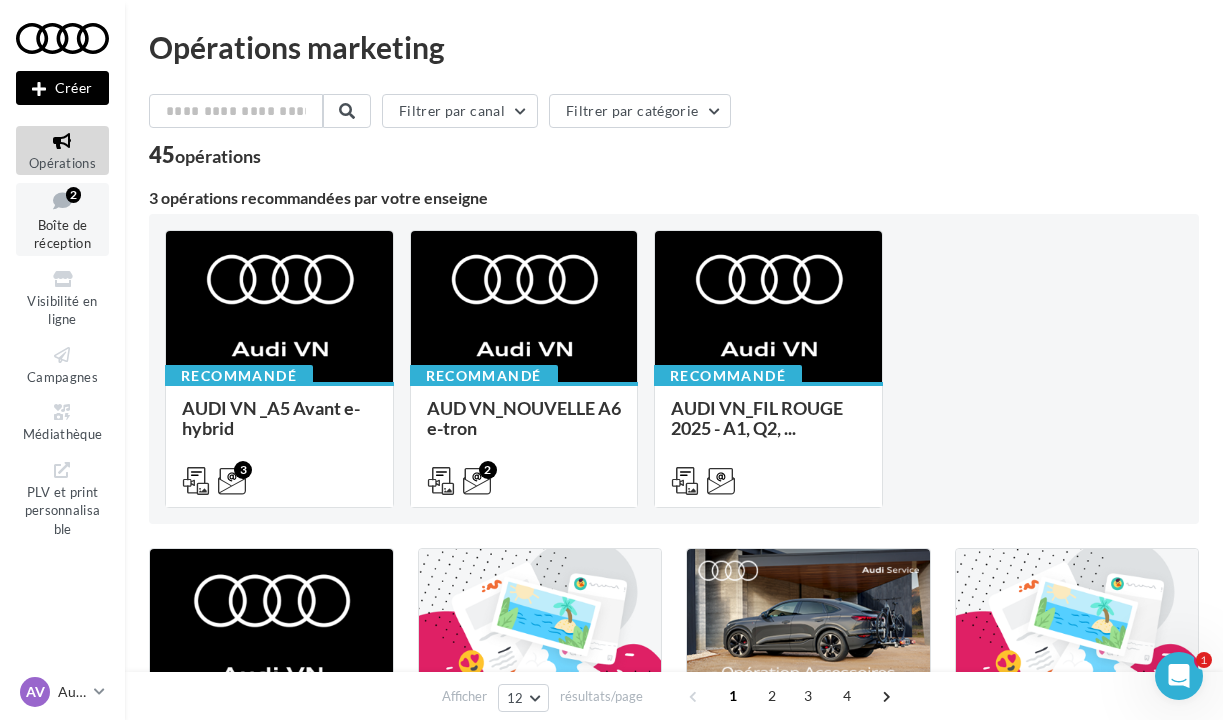 click on "Boîte de réception" at bounding box center (62, 234) 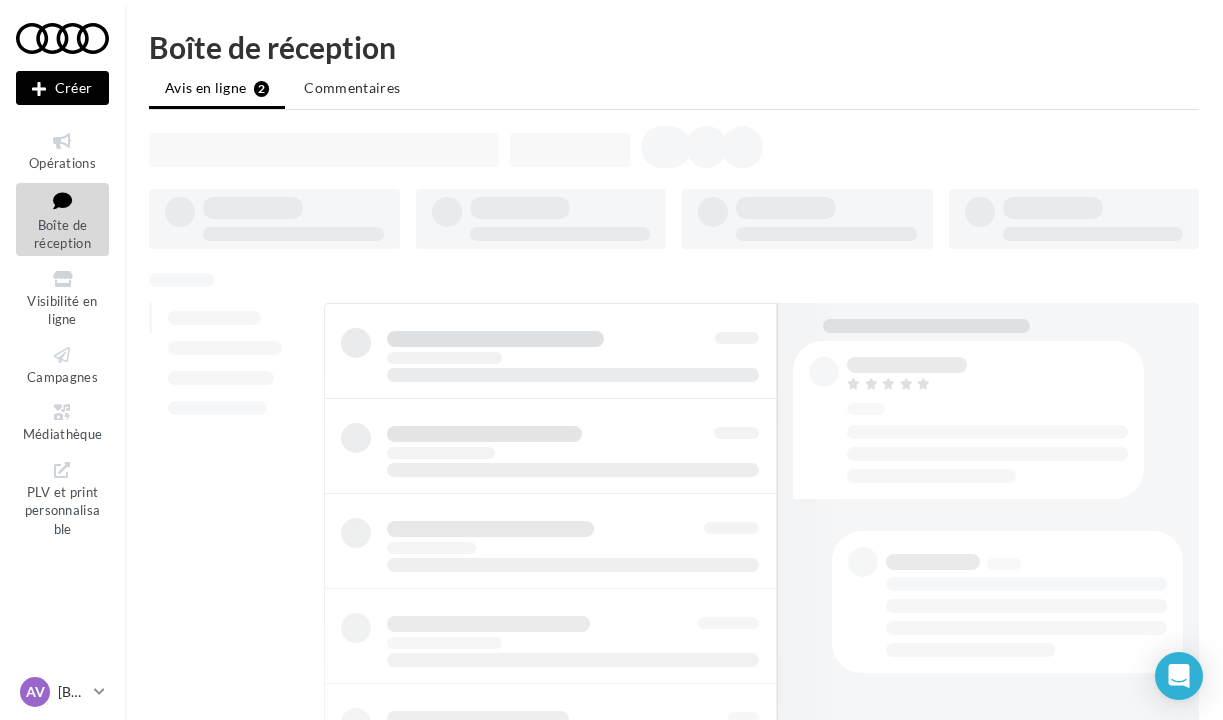 scroll, scrollTop: 0, scrollLeft: 0, axis: both 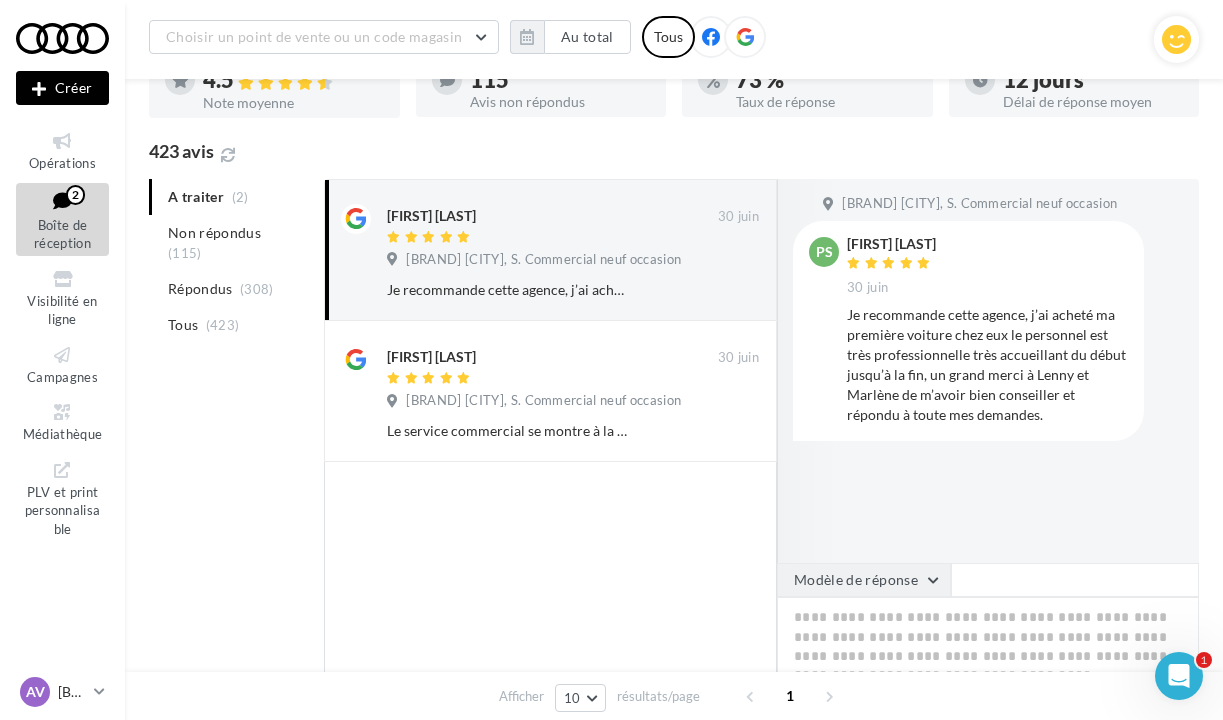 click on "Modèle de réponse" at bounding box center [864, 580] 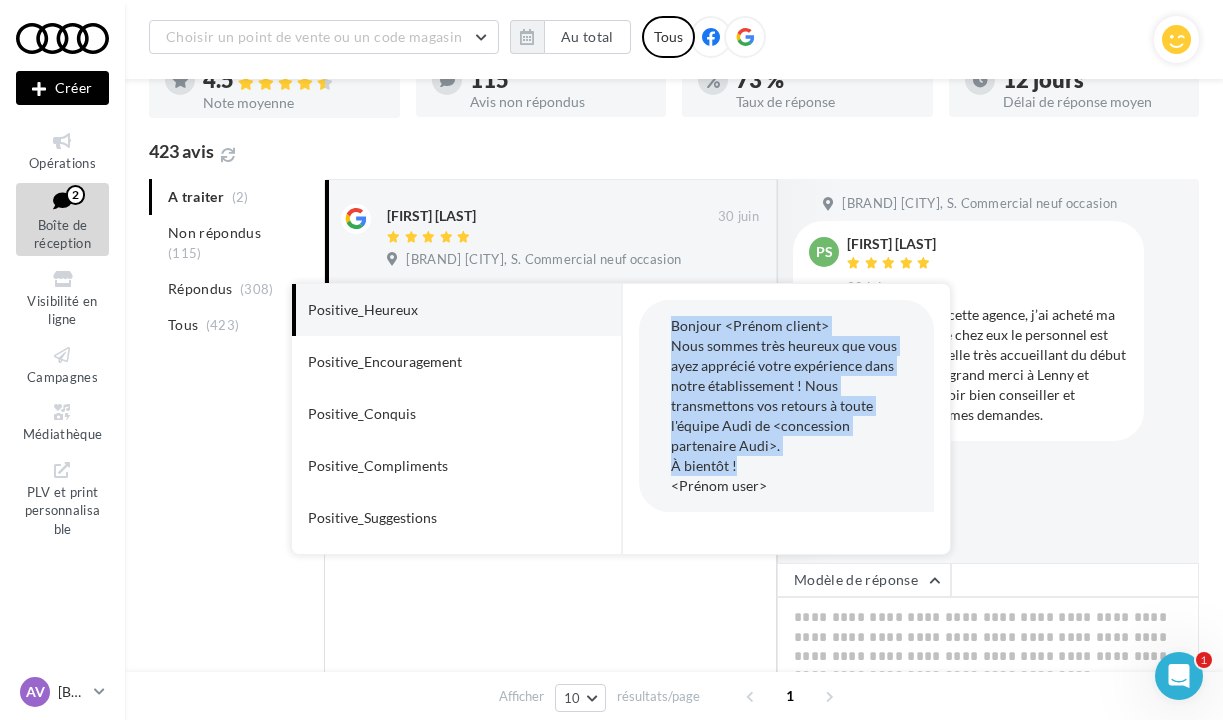 drag, startPoint x: 674, startPoint y: 327, endPoint x: 772, endPoint y: 456, distance: 162.00308 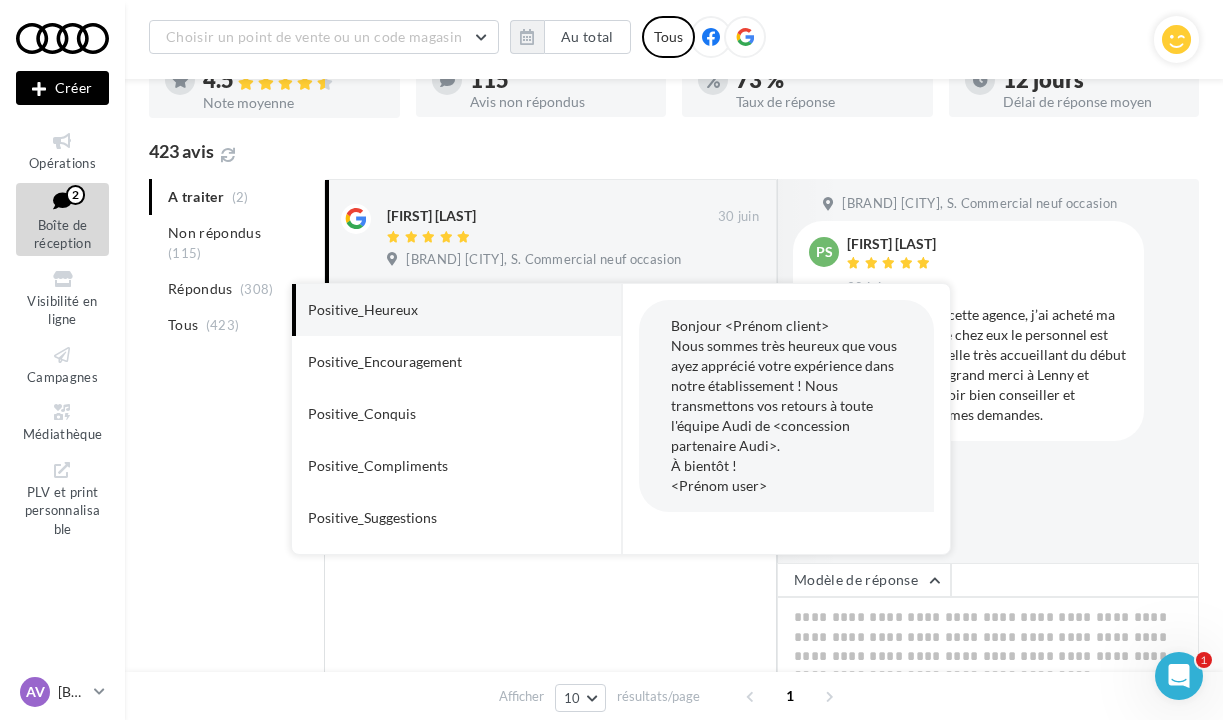 click on "Bonjour <Prénom client>
Nous sommes très heureux que vous ayez apprécié votre expérience dans notre établissement ! Nous transmettons vos retours à toute l'équipe Audi de <concession partenaire Audi>.
À bientôt !
<Prénom user>" at bounding box center [784, 405] 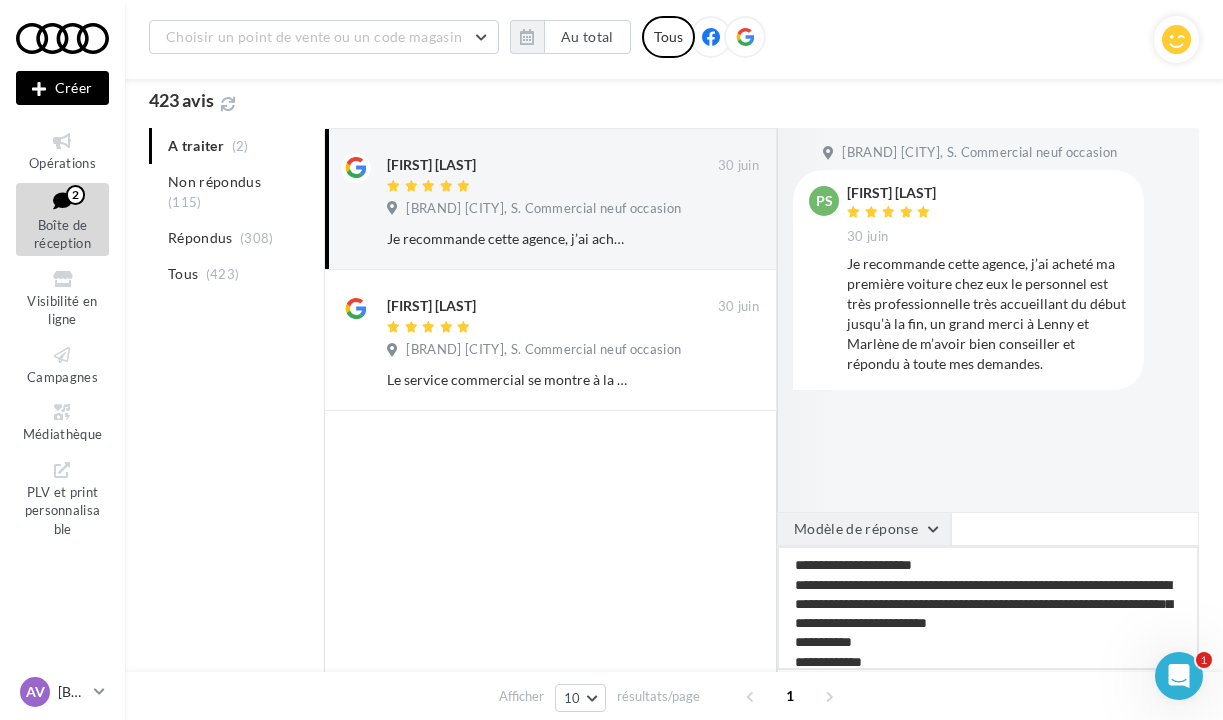 scroll, scrollTop: 214, scrollLeft: 0, axis: vertical 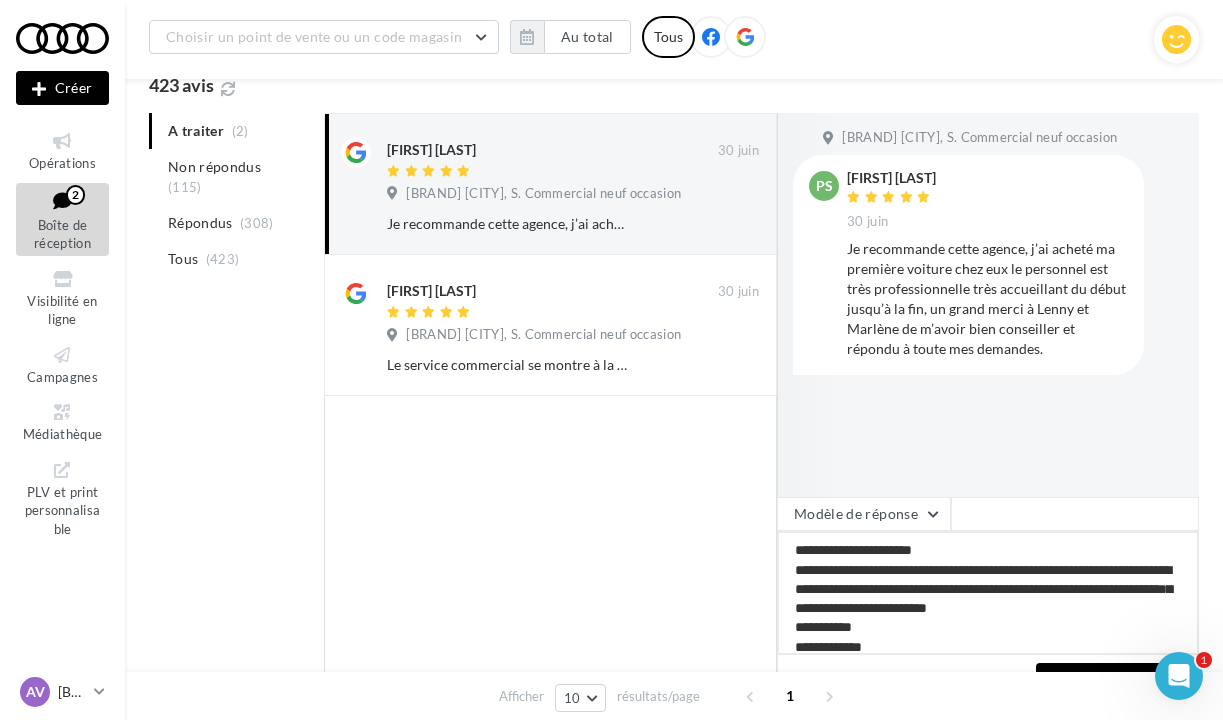 drag, startPoint x: 968, startPoint y: 552, endPoint x: 847, endPoint y: 549, distance: 121.037186 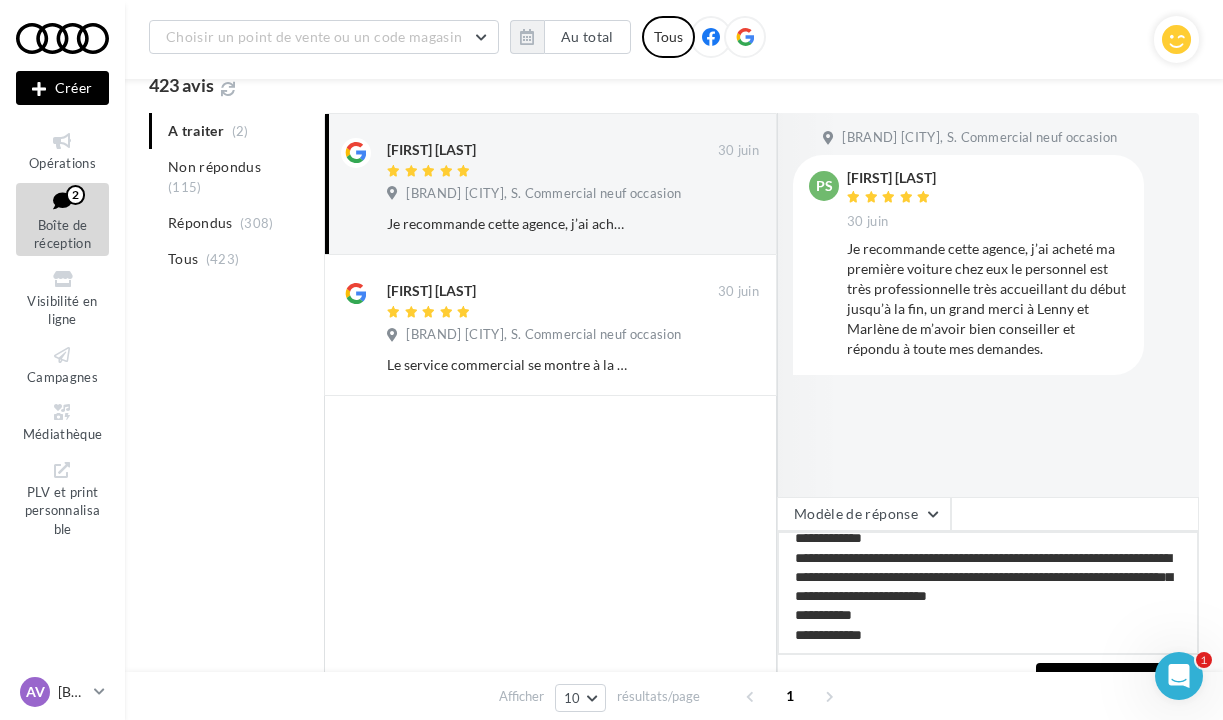 scroll, scrollTop: 10, scrollLeft: 0, axis: vertical 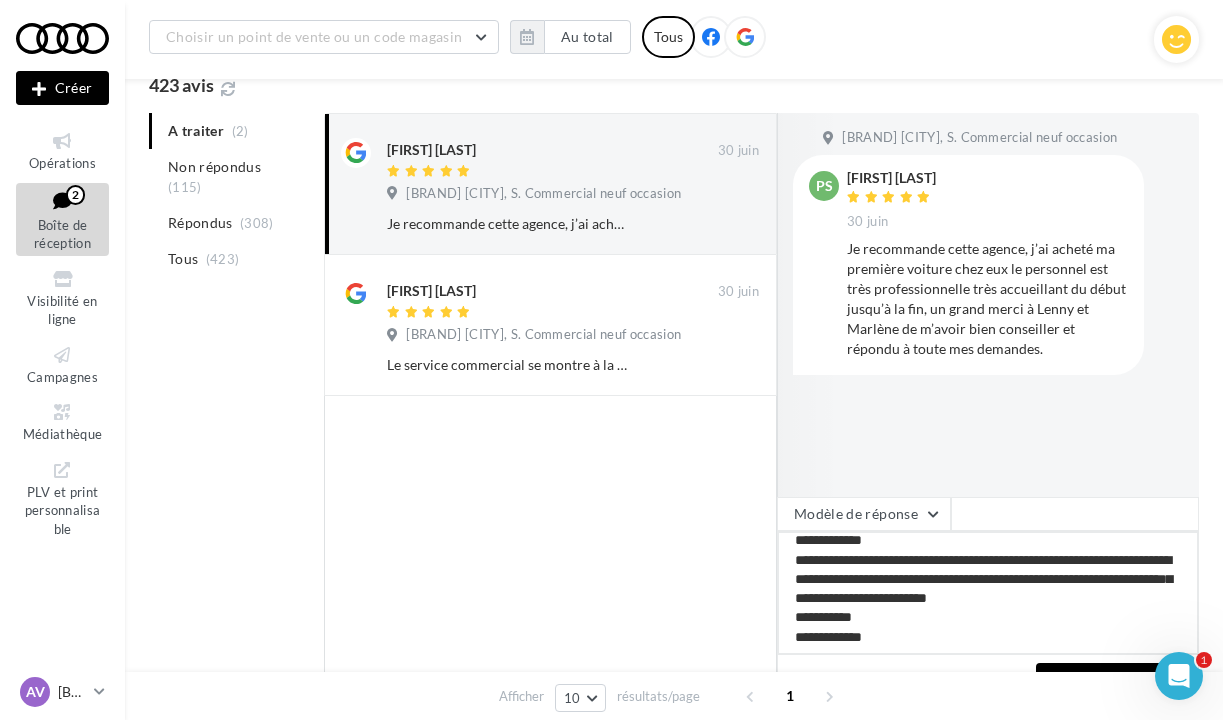 drag, startPoint x: 943, startPoint y: 602, endPoint x: 1169, endPoint y: 599, distance: 226.01991 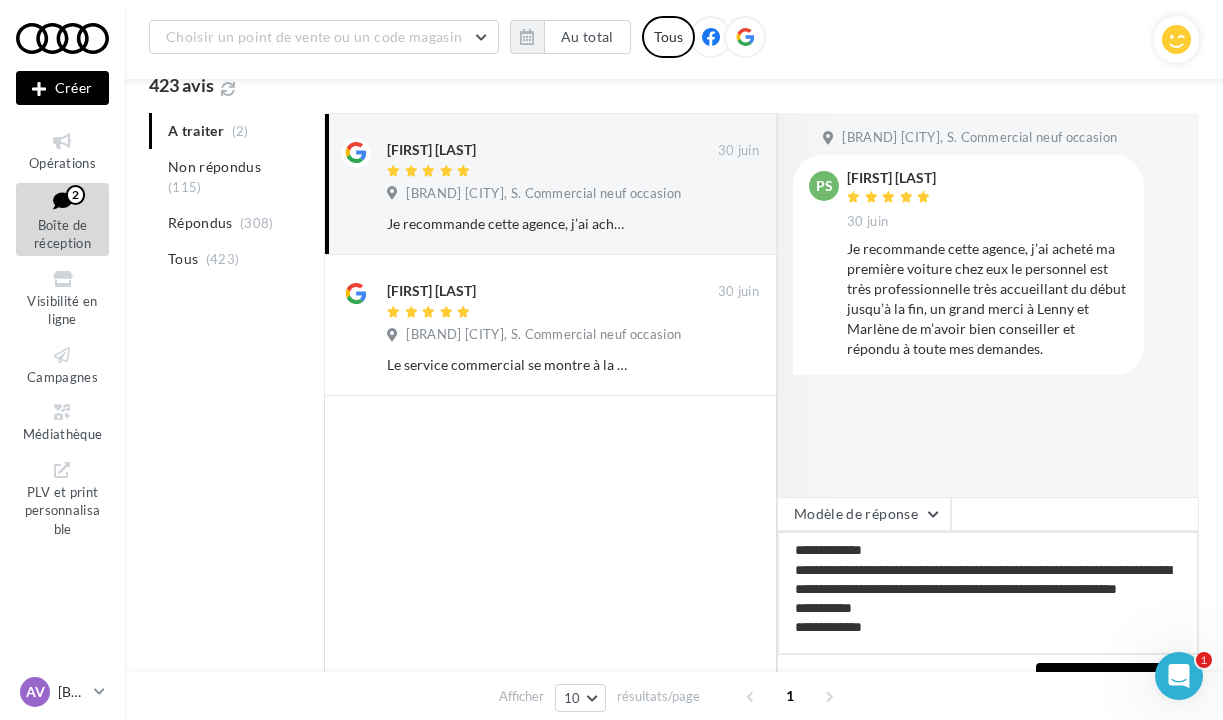 drag, startPoint x: 944, startPoint y: 631, endPoint x: 783, endPoint y: 639, distance: 161.19864 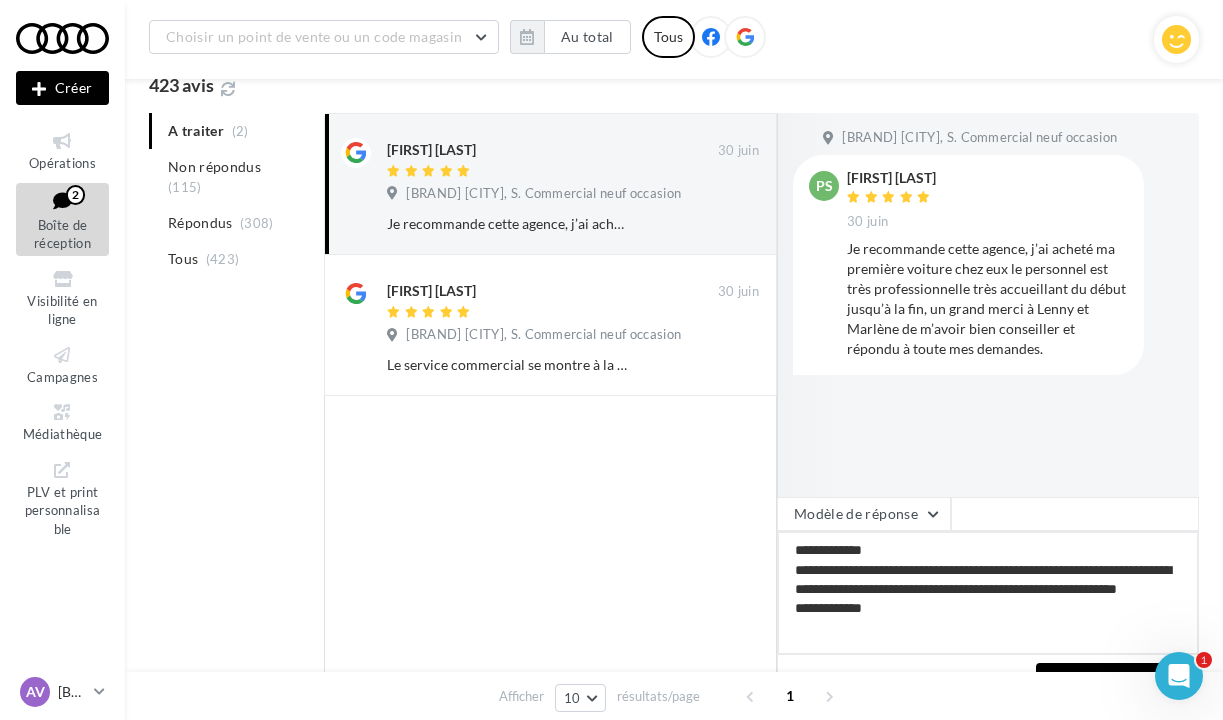 scroll, scrollTop: 21, scrollLeft: 0, axis: vertical 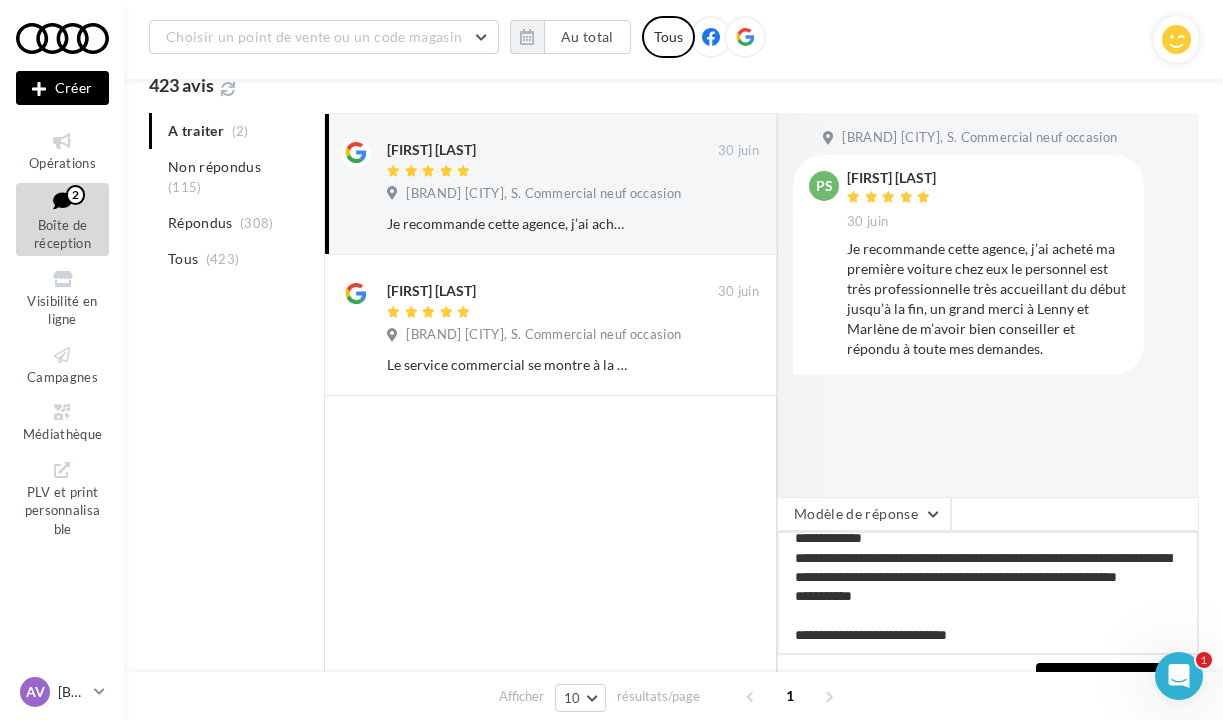click on "**********" at bounding box center (988, 593) 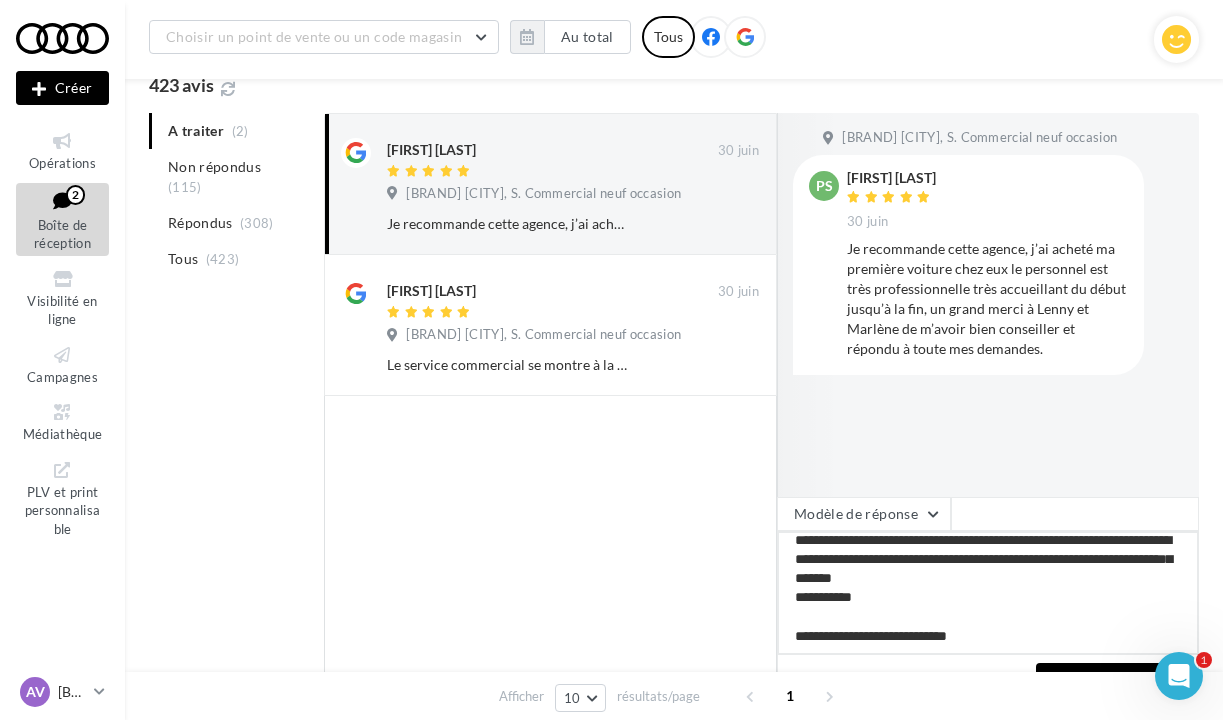 scroll, scrollTop: 29, scrollLeft: 0, axis: vertical 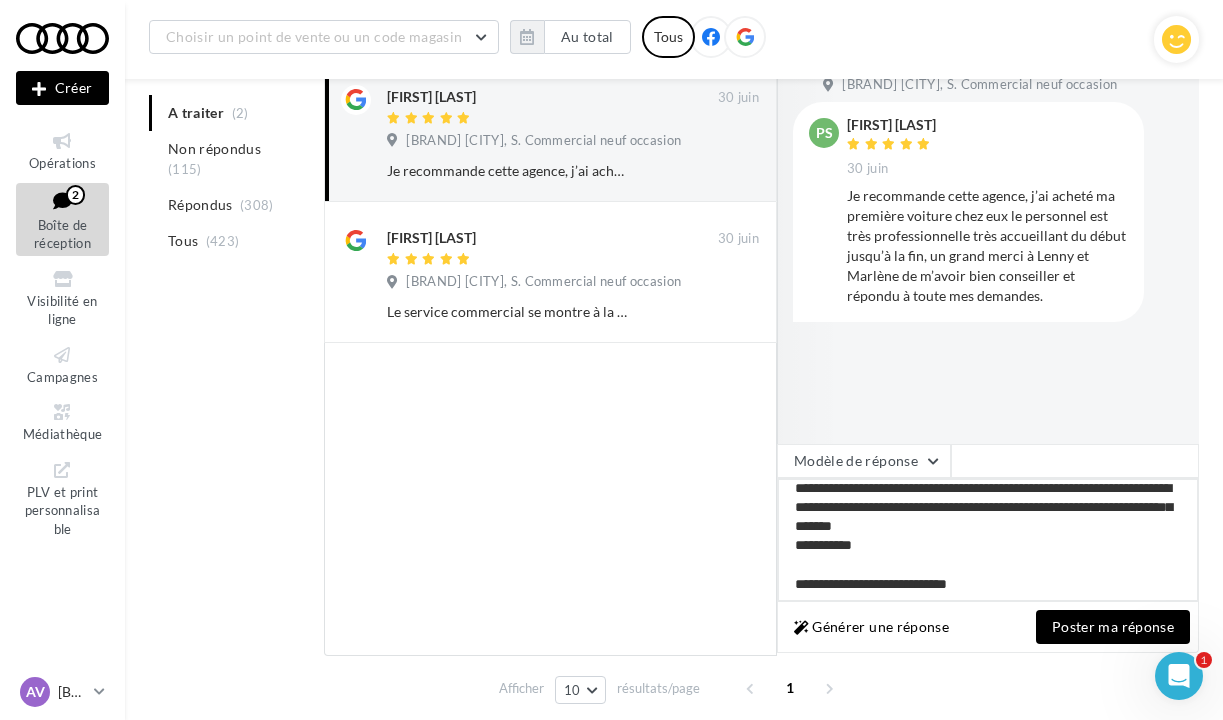 type on "**********" 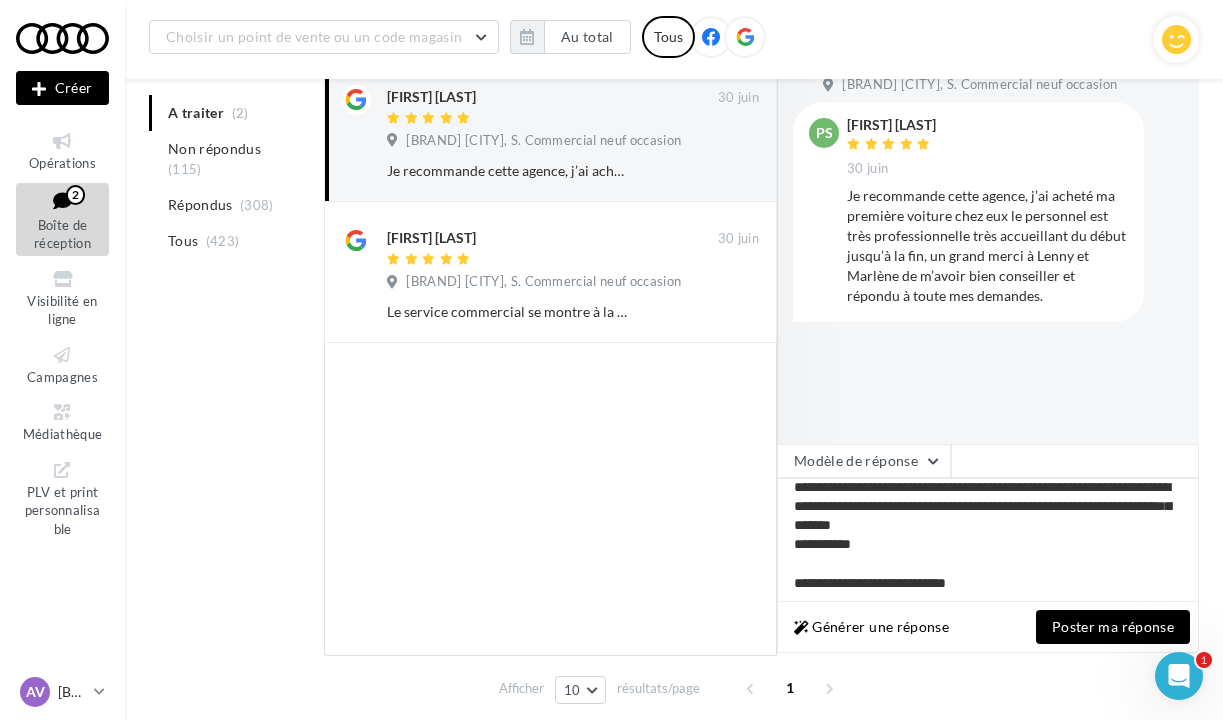 click on "Poster ma réponse" at bounding box center [1113, 627] 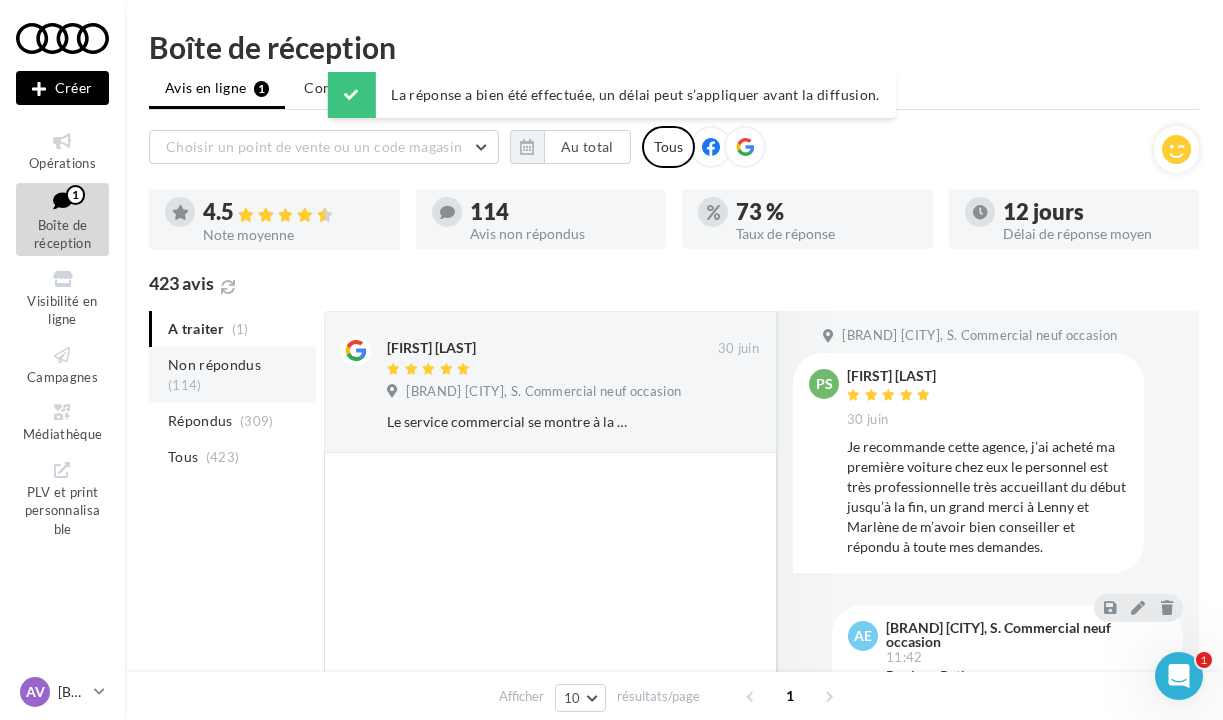 scroll, scrollTop: 0, scrollLeft: 0, axis: both 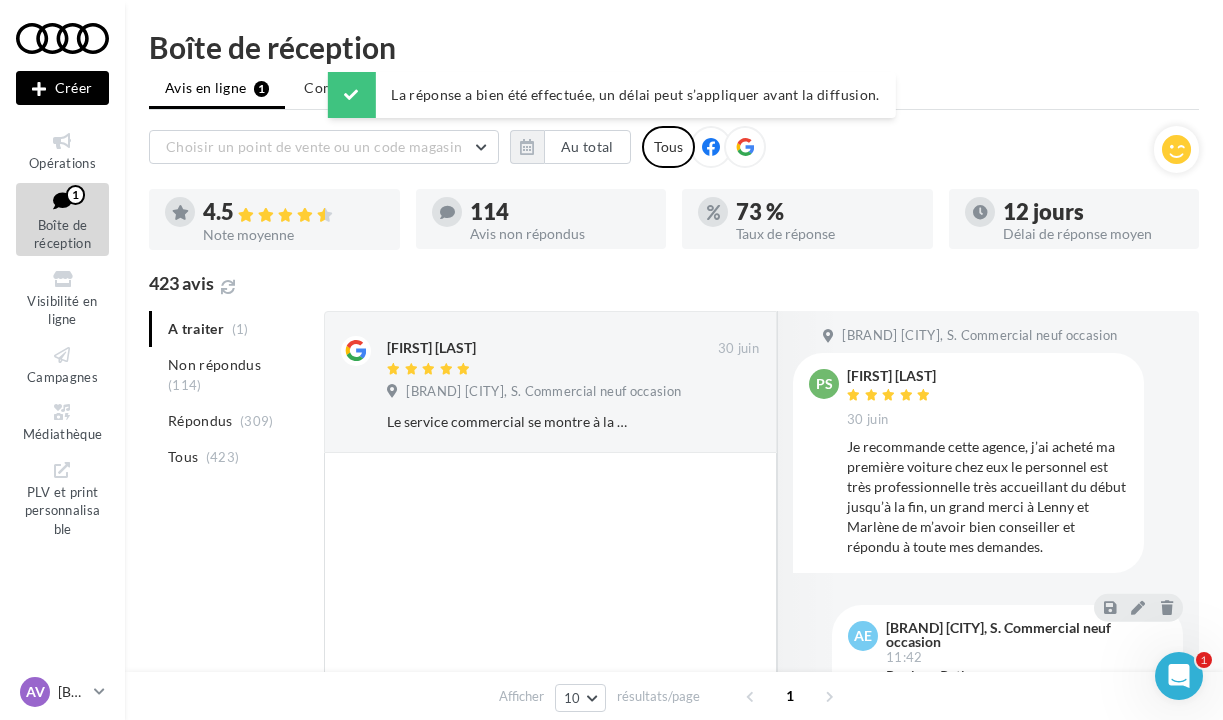 click on "A traiter
(1)
Non répondus
(114)
Répondus
(309)
Tous
(423)" at bounding box center (232, 393) 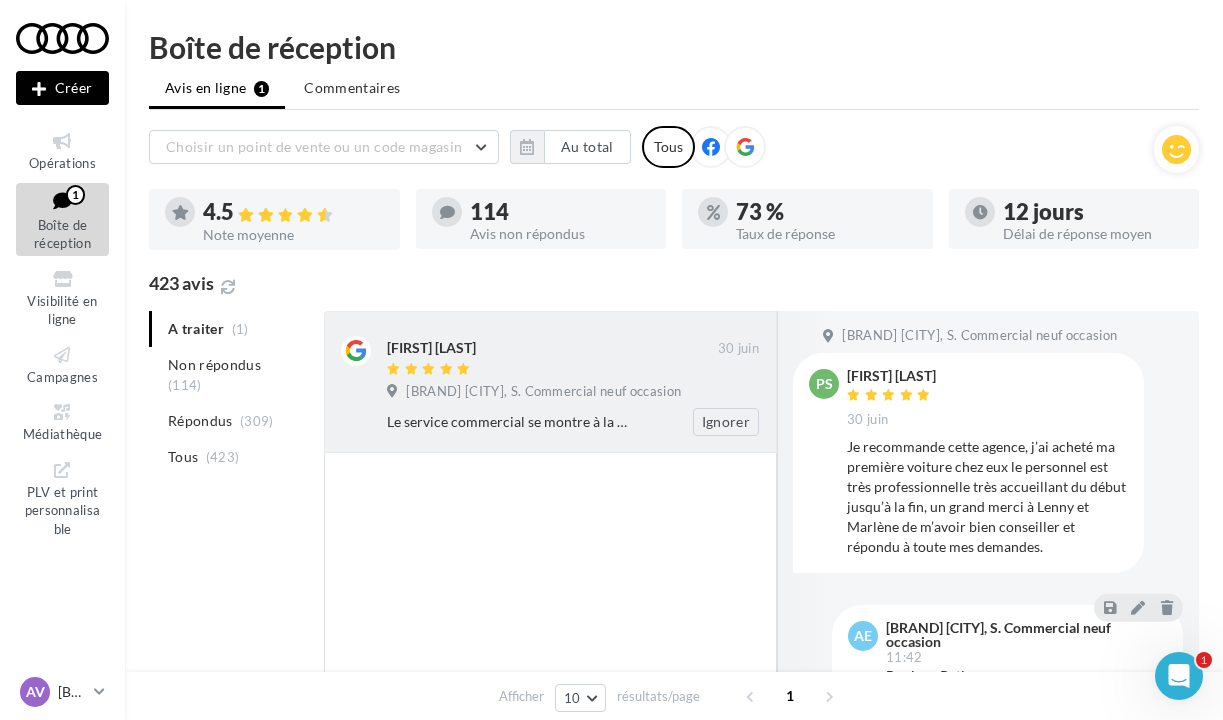 click on "Le service commercial se montre à la hauteur , réactif et à l écoute malgré mes différentes problématiques personnelles qu ils ont résolu avec professionnalisme et surtout une grande efficacité.
Le tout en respectant l’intégralité de leurs engagements, ce qui fait une véritable différence.
Je recommande vivement" at bounding box center (508, 422) 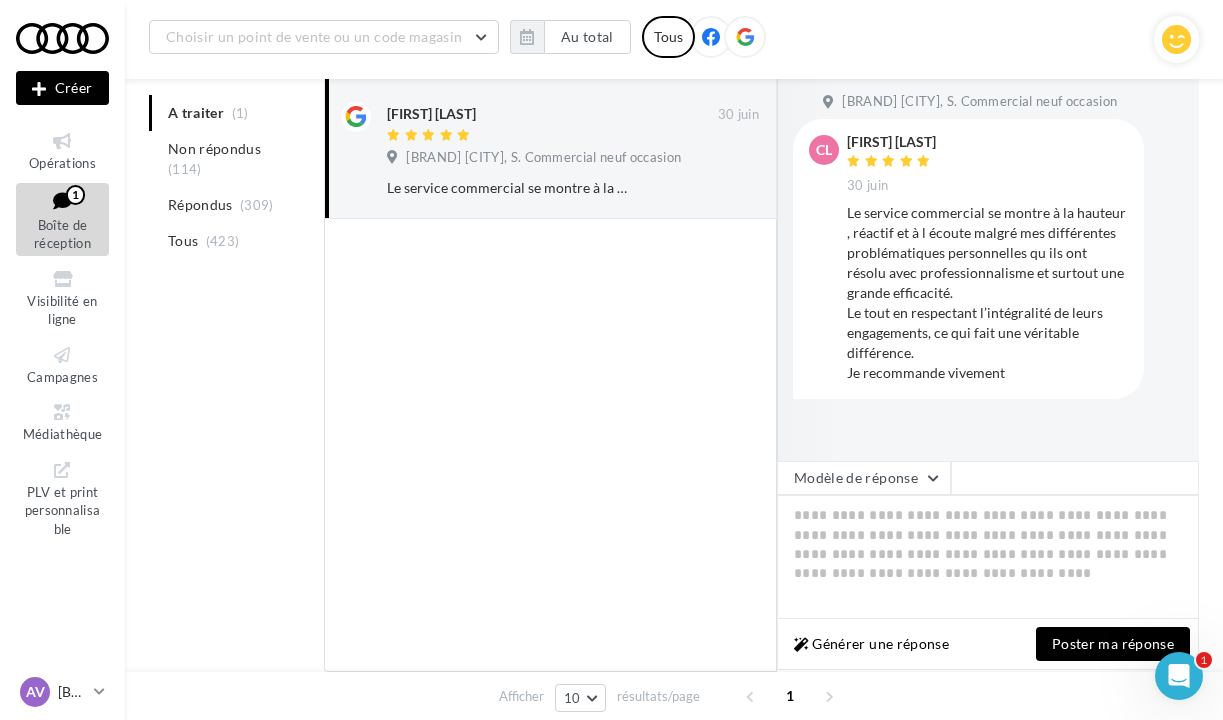 scroll, scrollTop: 250, scrollLeft: 0, axis: vertical 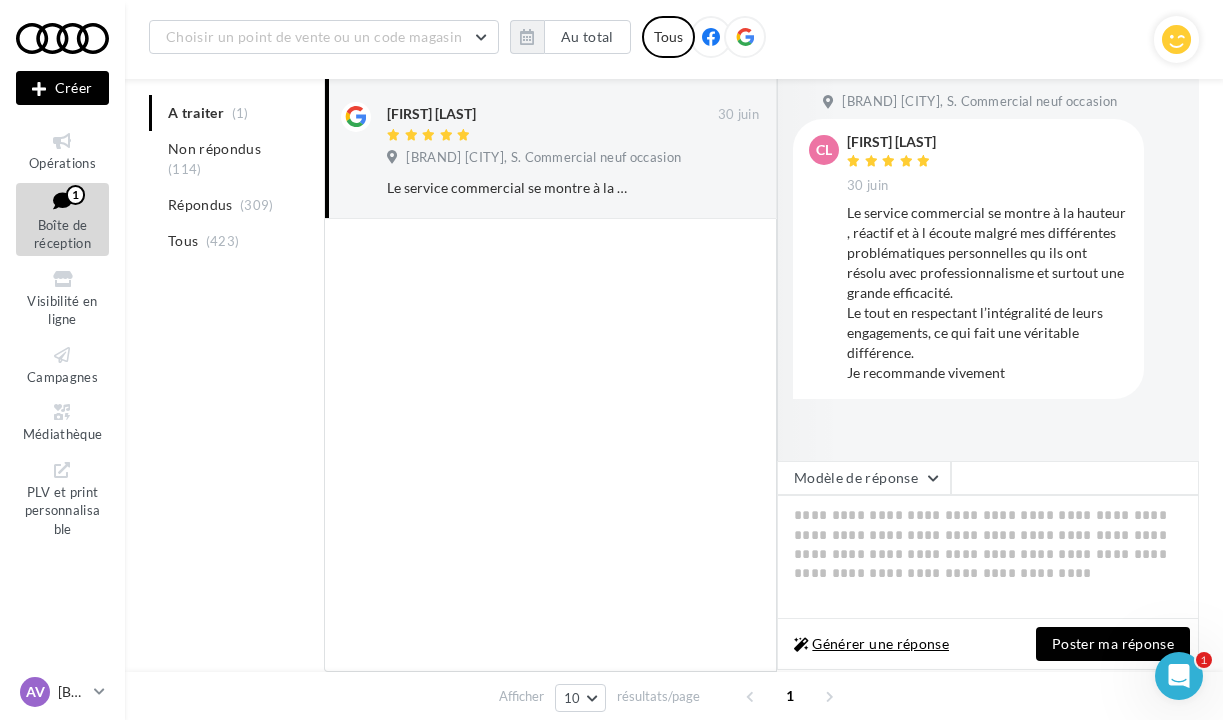 click on "Générer une réponse" at bounding box center (871, 644) 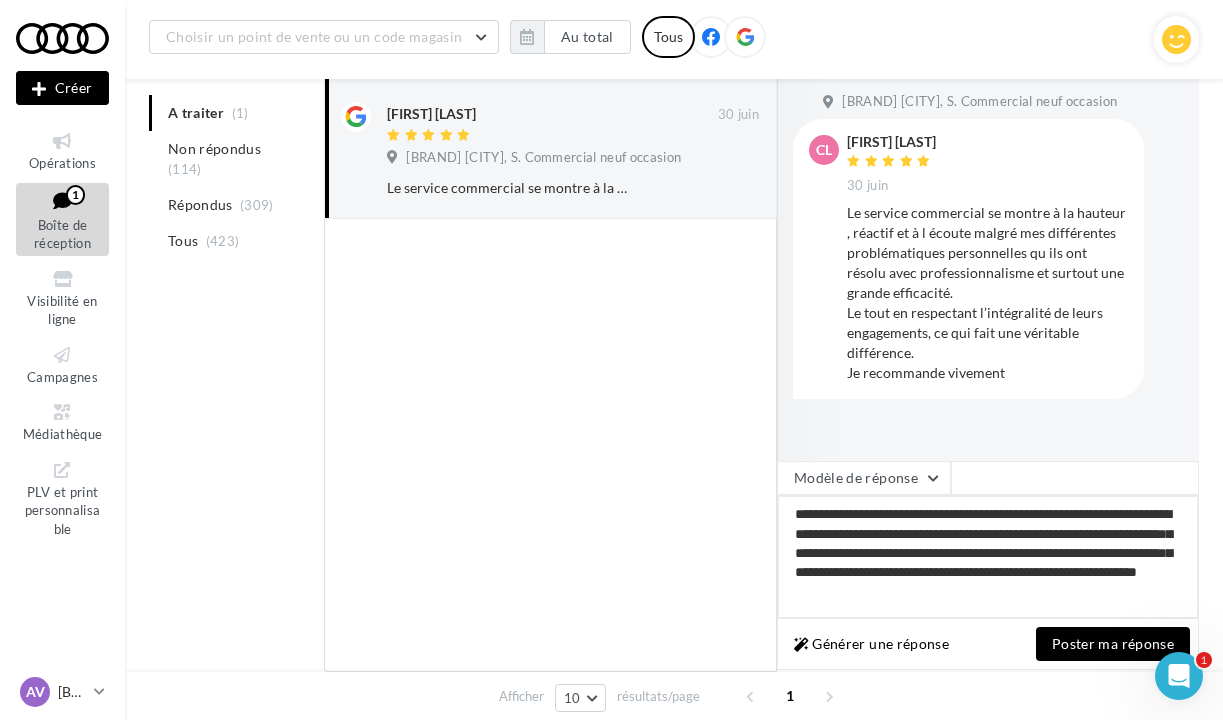 drag, startPoint x: 795, startPoint y: 516, endPoint x: 921, endPoint y: 510, distance: 126.14278 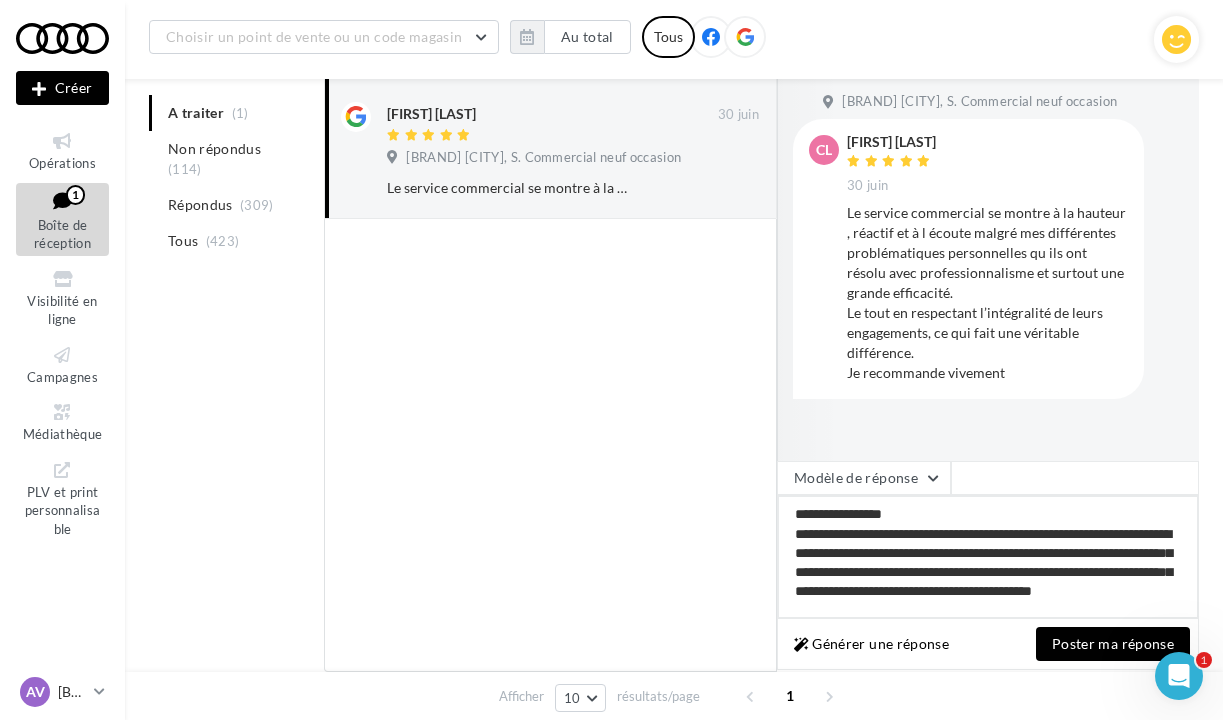drag, startPoint x: 797, startPoint y: 556, endPoint x: 829, endPoint y: 570, distance: 34.928497 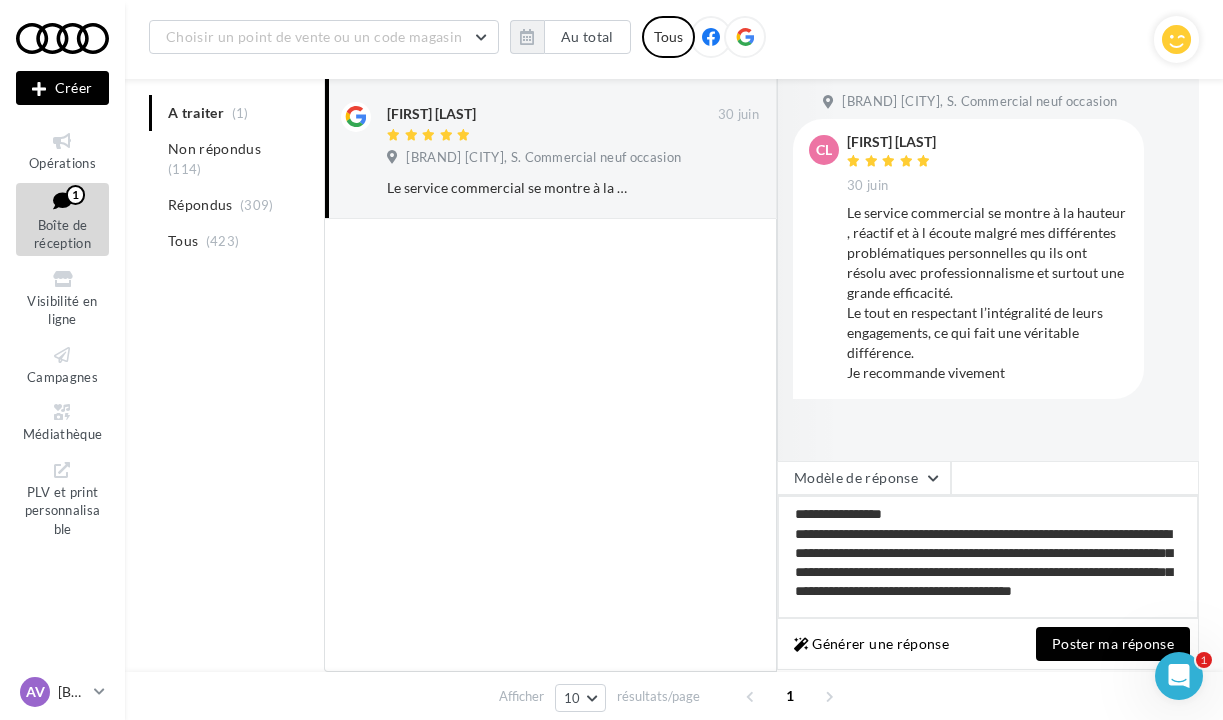 scroll, scrollTop: 10, scrollLeft: 0, axis: vertical 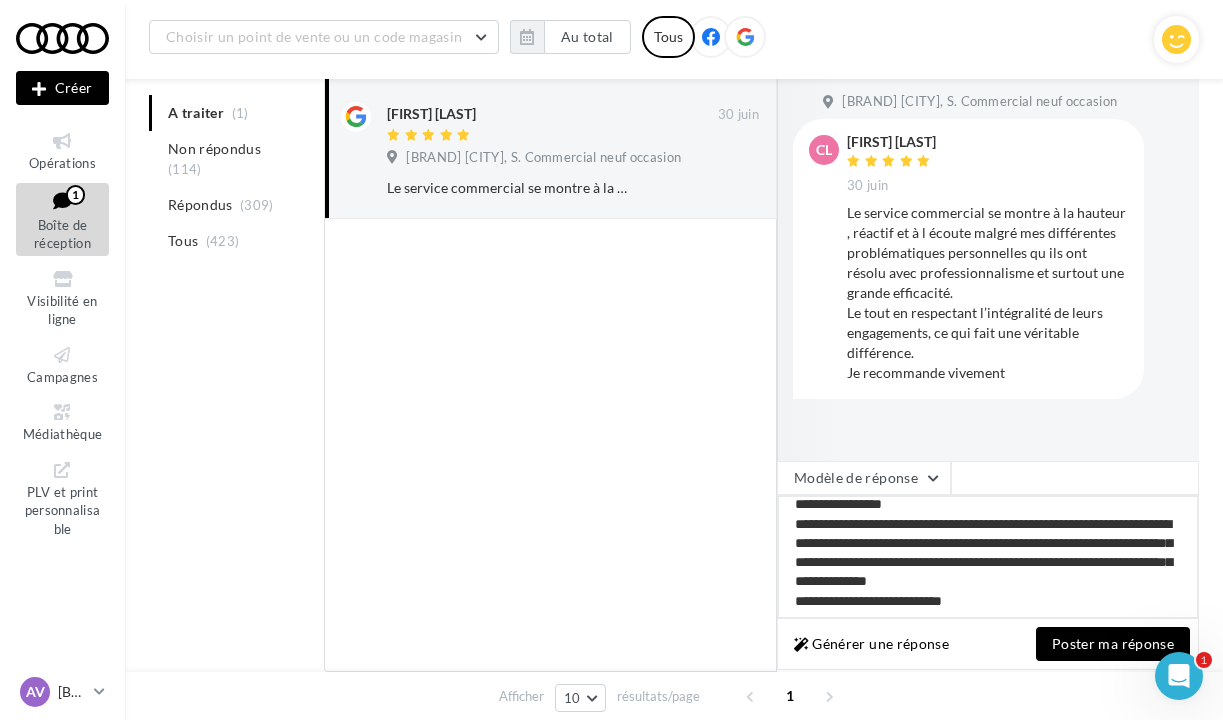 click on "**********" at bounding box center (988, 557) 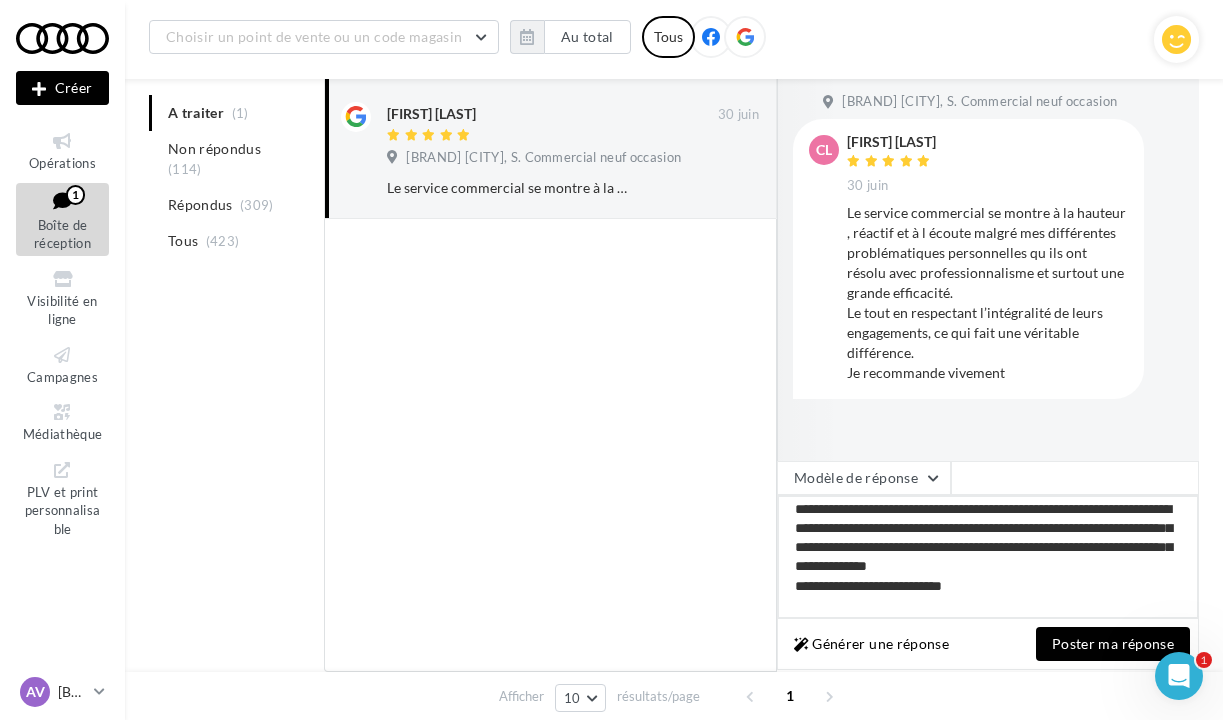 scroll, scrollTop: 39, scrollLeft: 0, axis: vertical 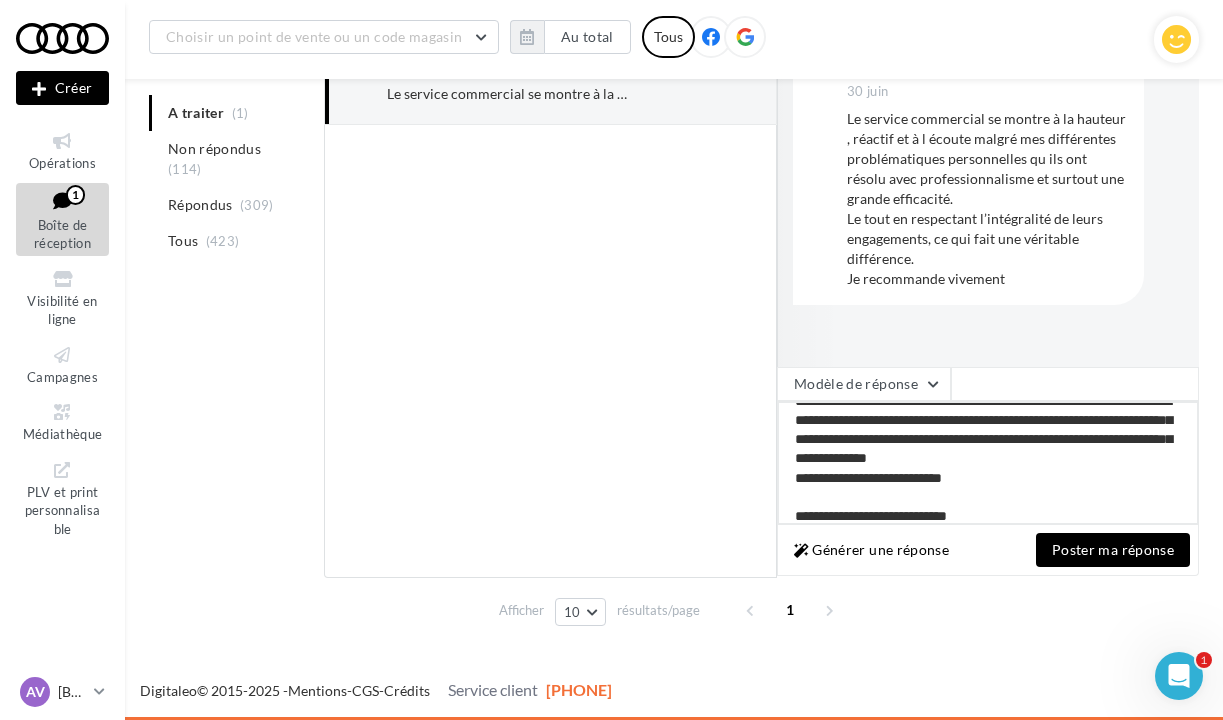 type on "**********" 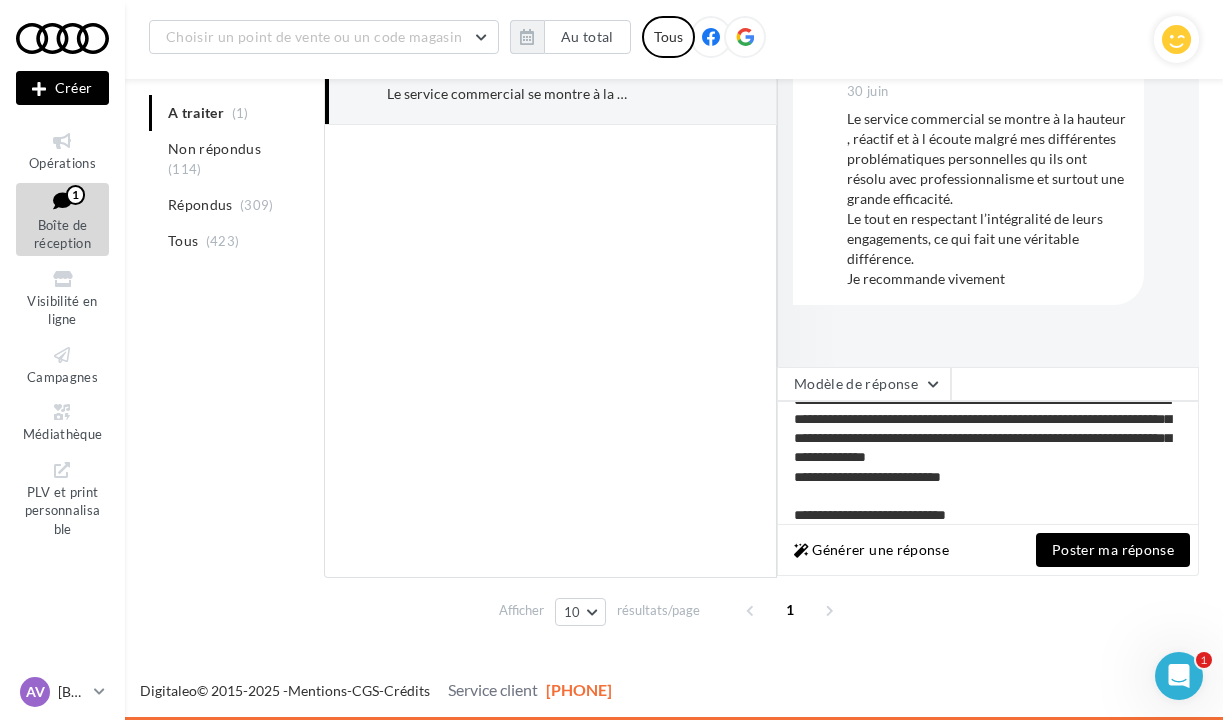 click on "Poster ma réponse" at bounding box center [1113, 550] 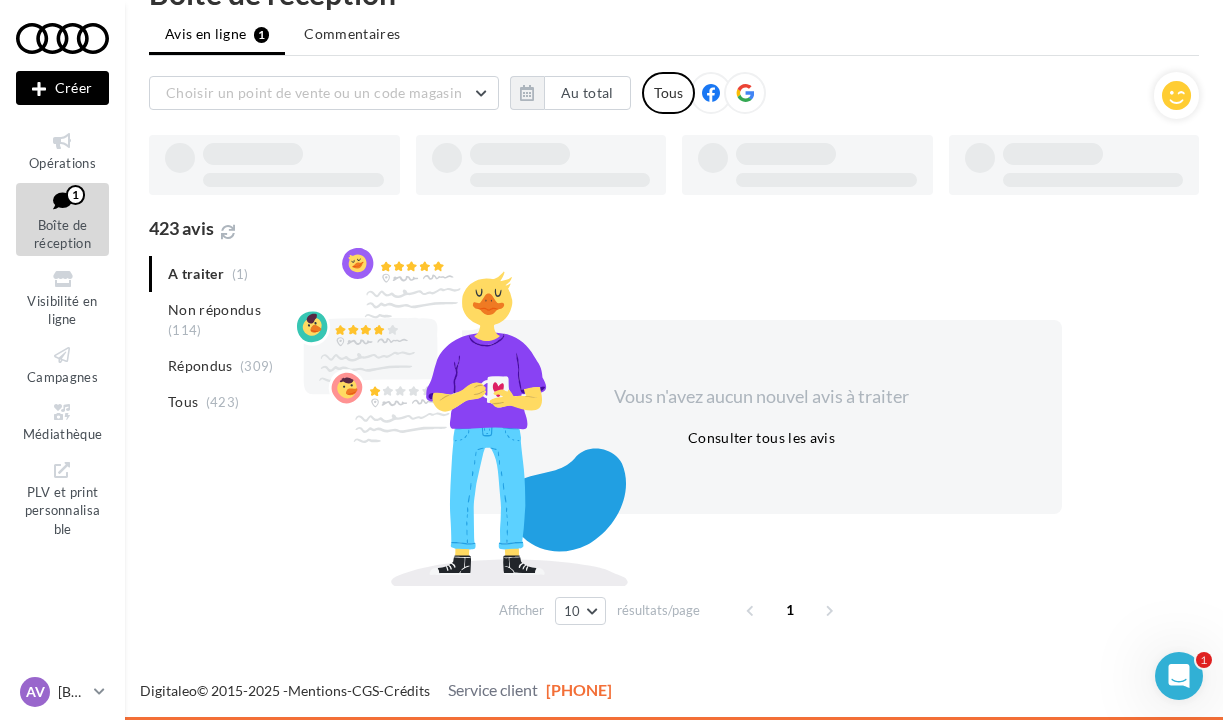 scroll, scrollTop: 32, scrollLeft: 0, axis: vertical 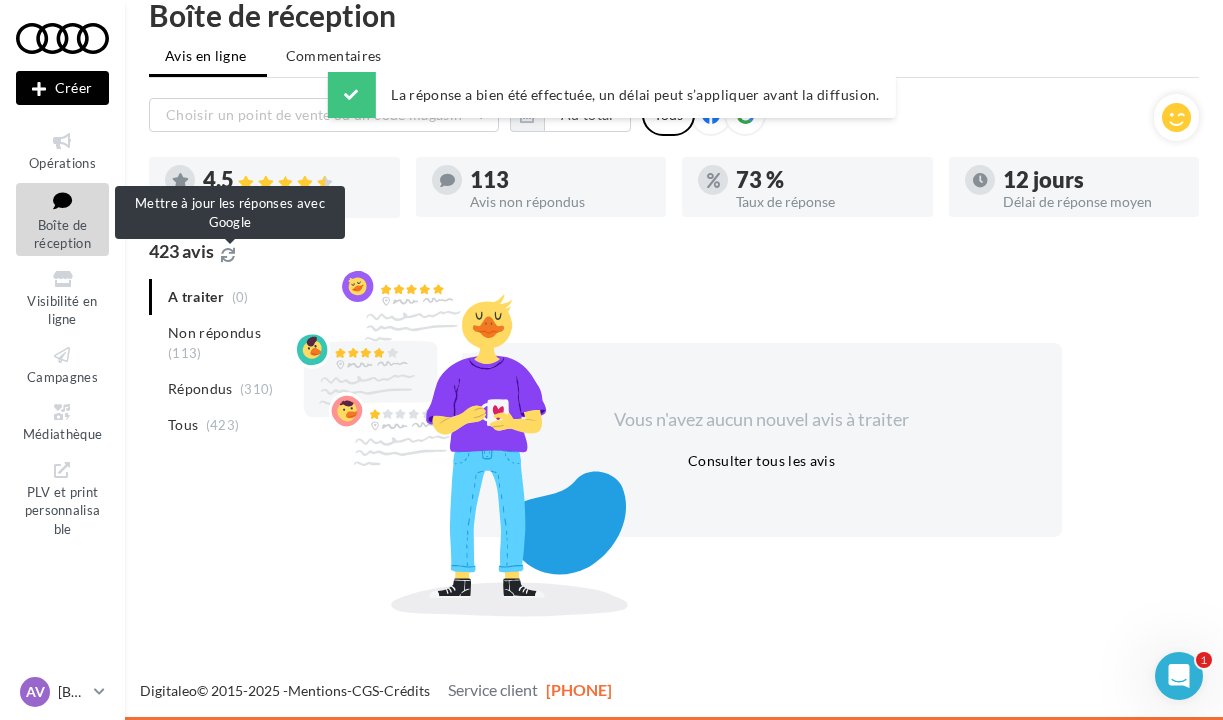 click at bounding box center [228, 255] 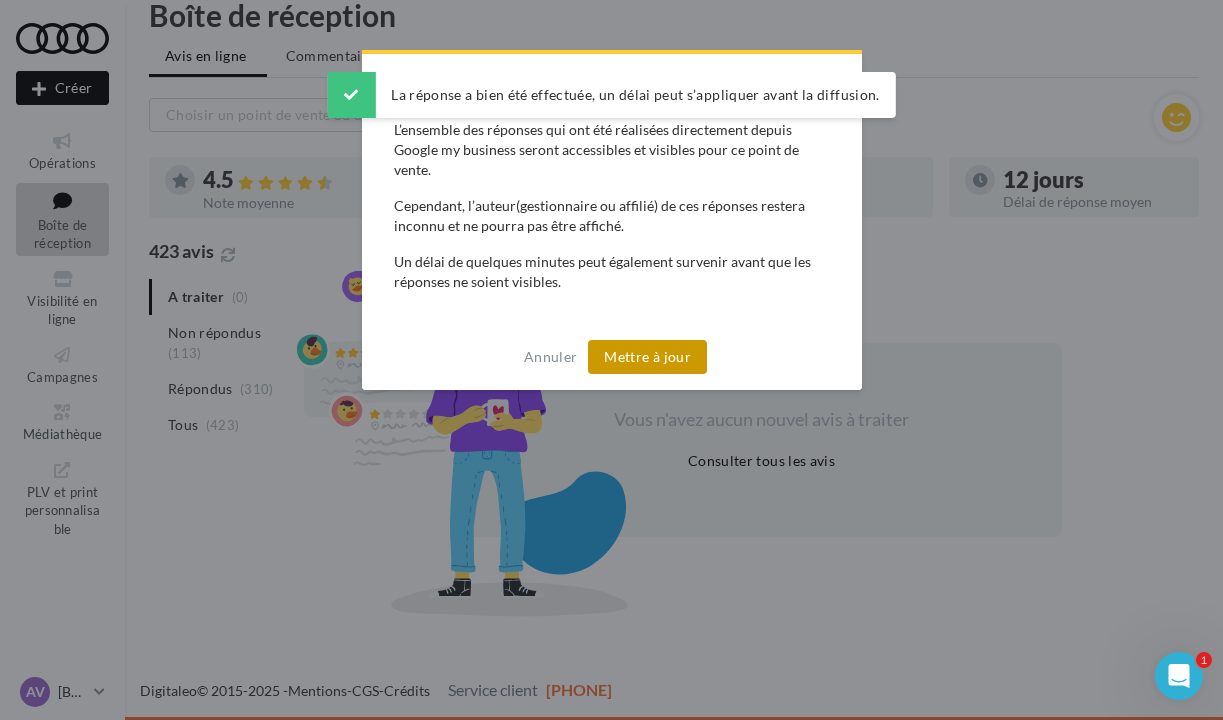click on "Mettre à jour" at bounding box center (647, 357) 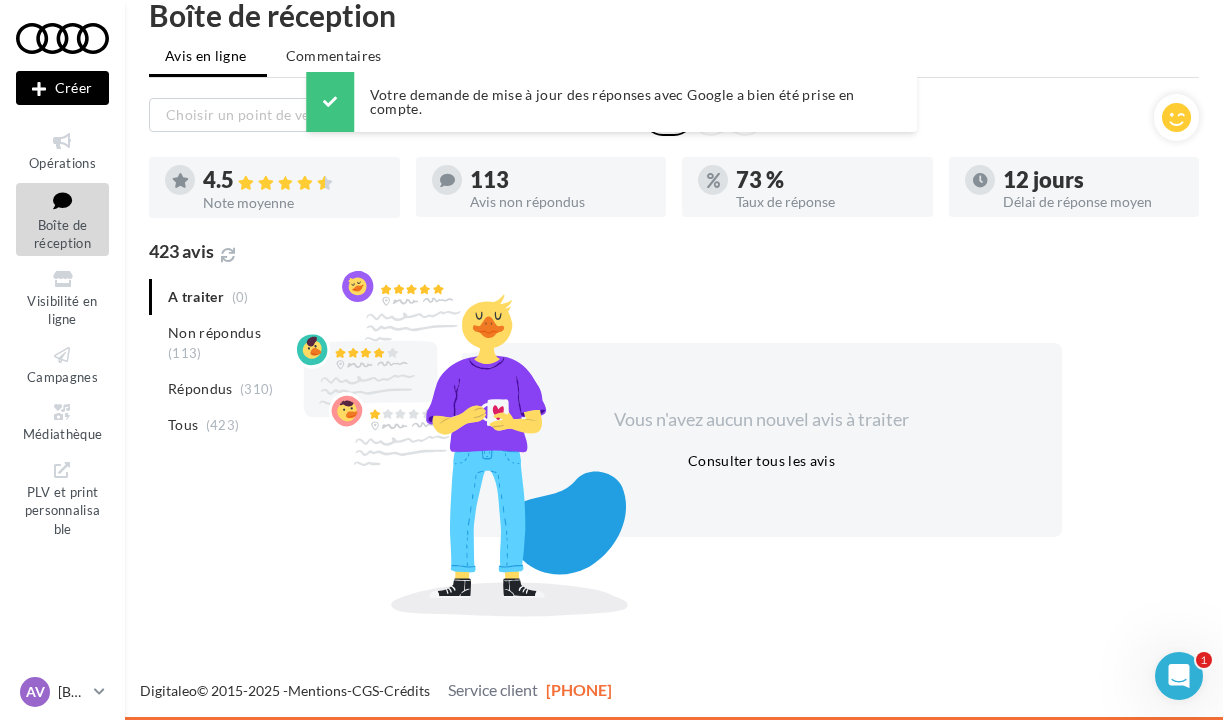 scroll, scrollTop: 32, scrollLeft: 0, axis: vertical 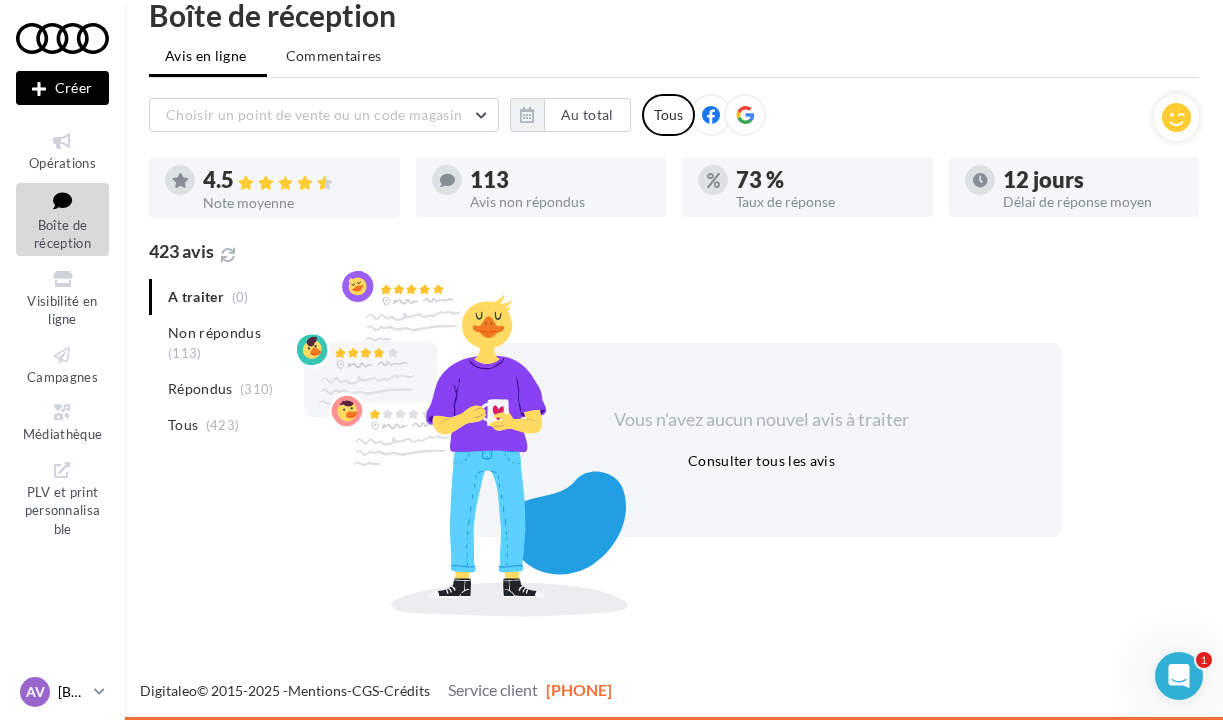 click at bounding box center [99, 691] 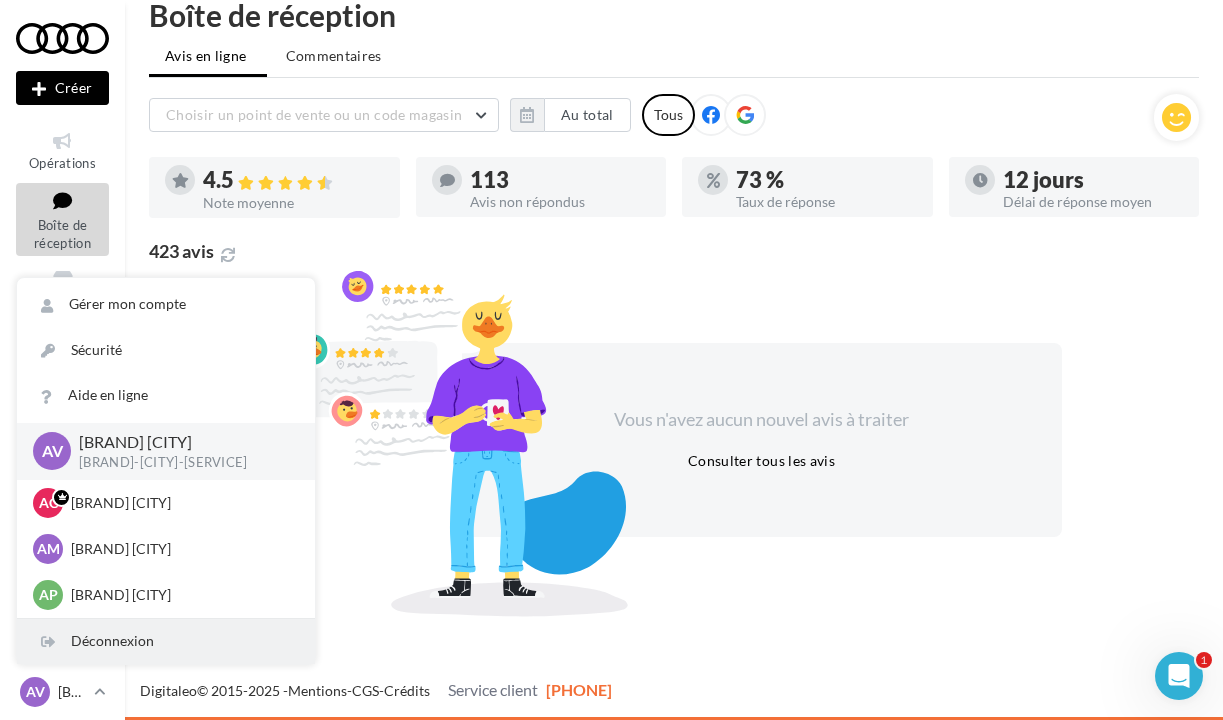 click on "Déconnexion" at bounding box center [166, 641] 